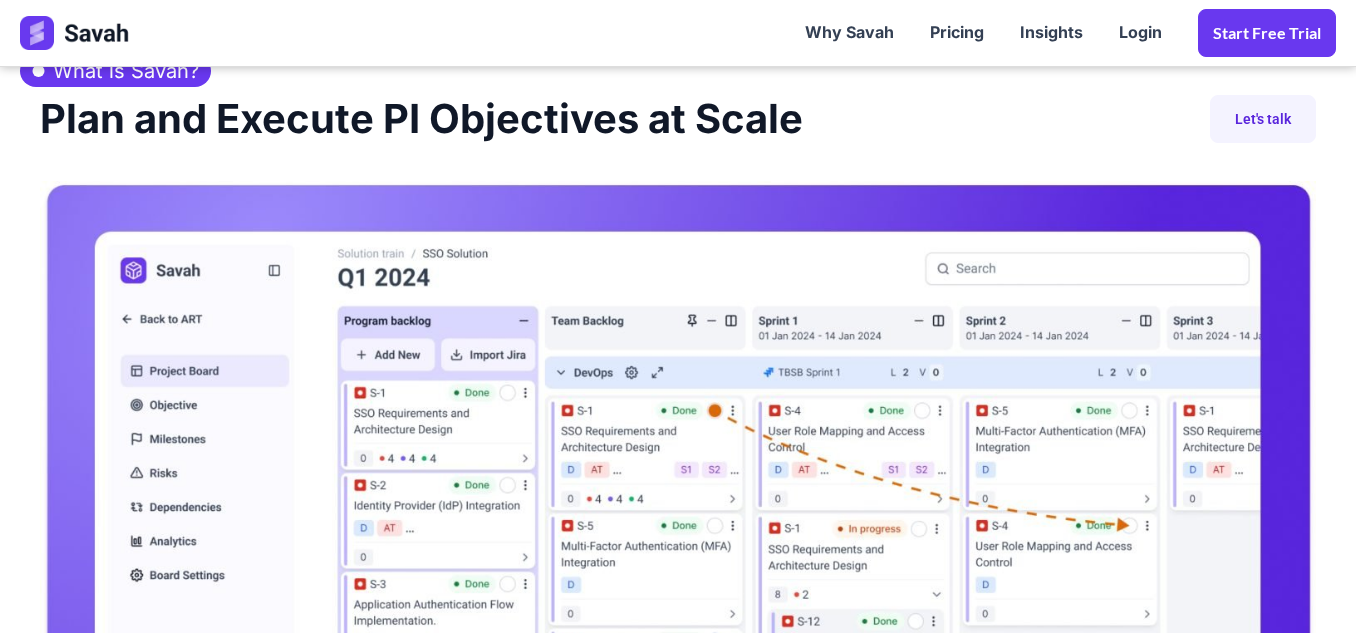 scroll, scrollTop: 0, scrollLeft: 0, axis: both 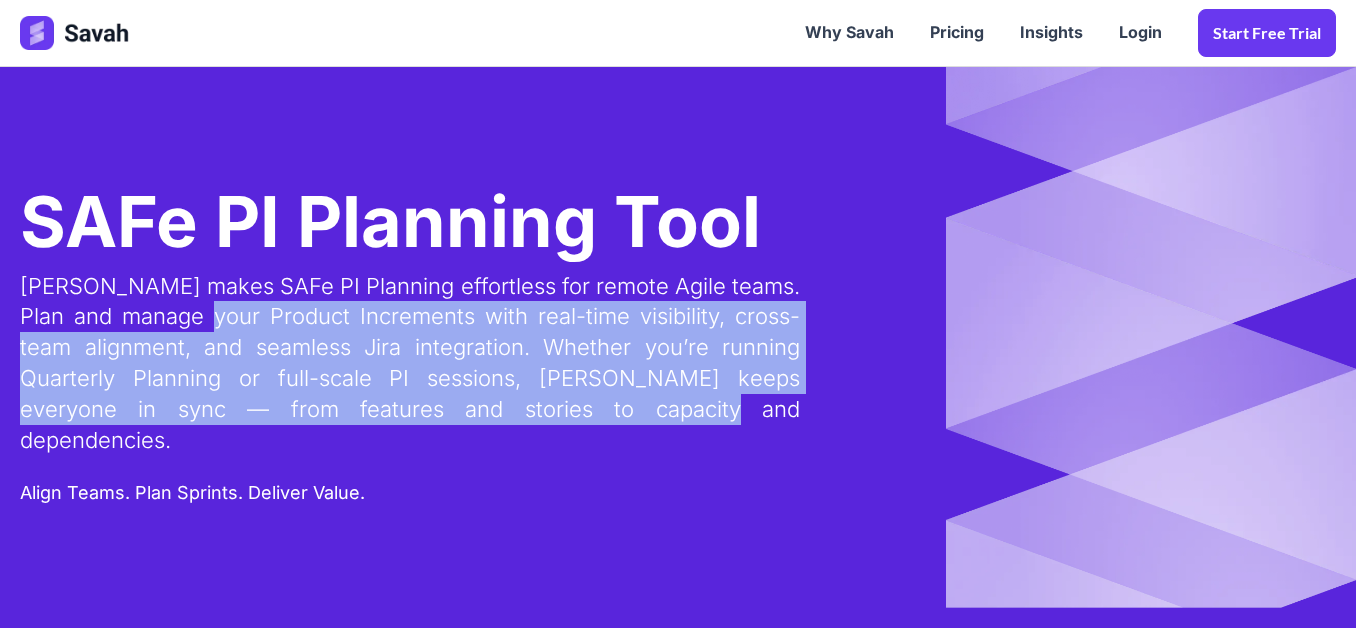 drag, startPoint x: 226, startPoint y: 309, endPoint x: 611, endPoint y: 429, distance: 403.2679 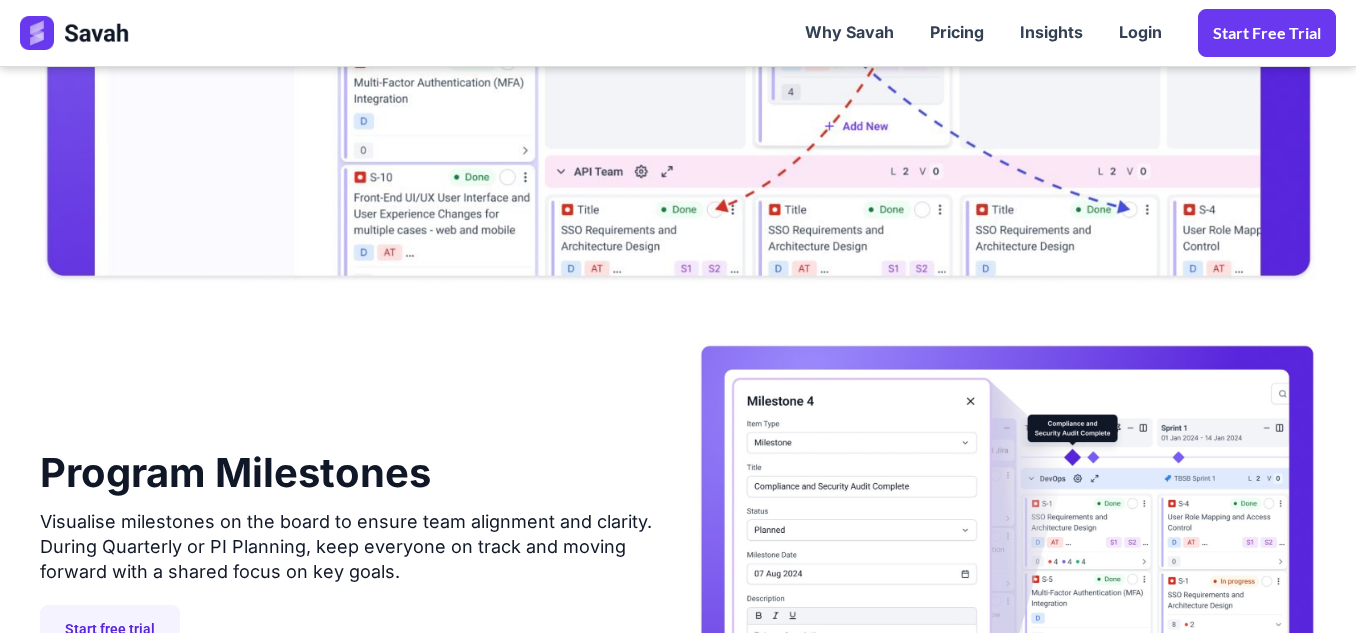 scroll, scrollTop: 1200, scrollLeft: 0, axis: vertical 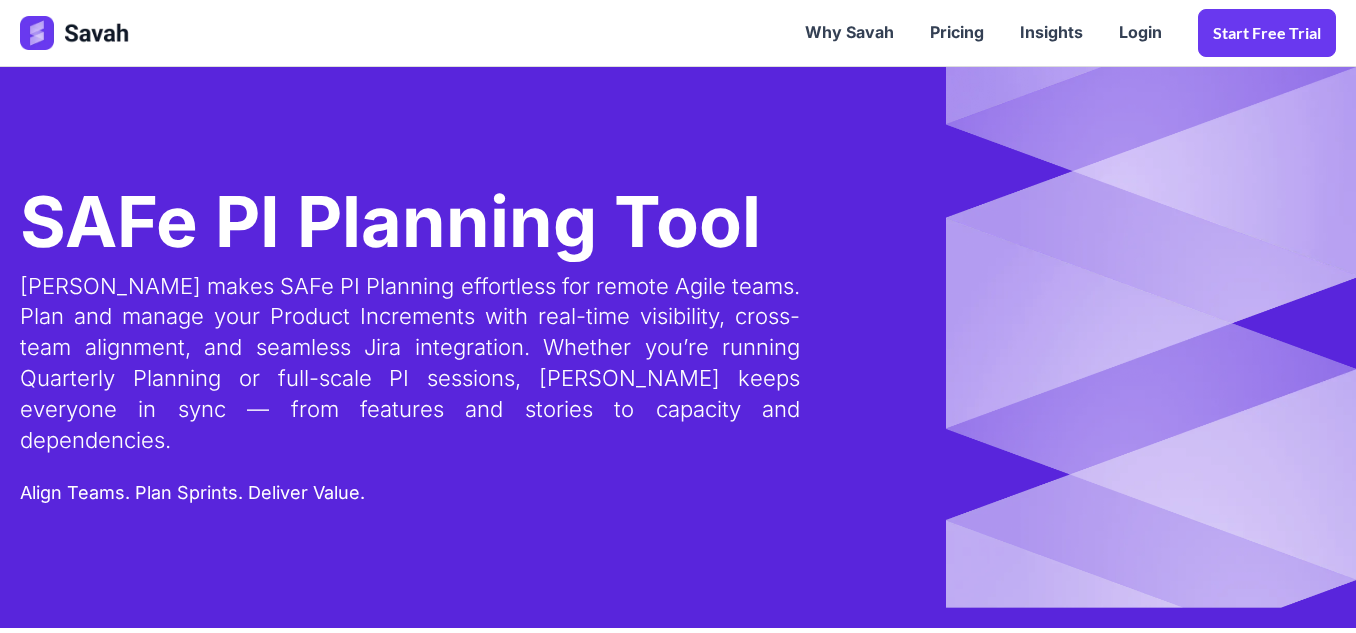 click on "SAFe PI Planning Tool" at bounding box center (390, 221) 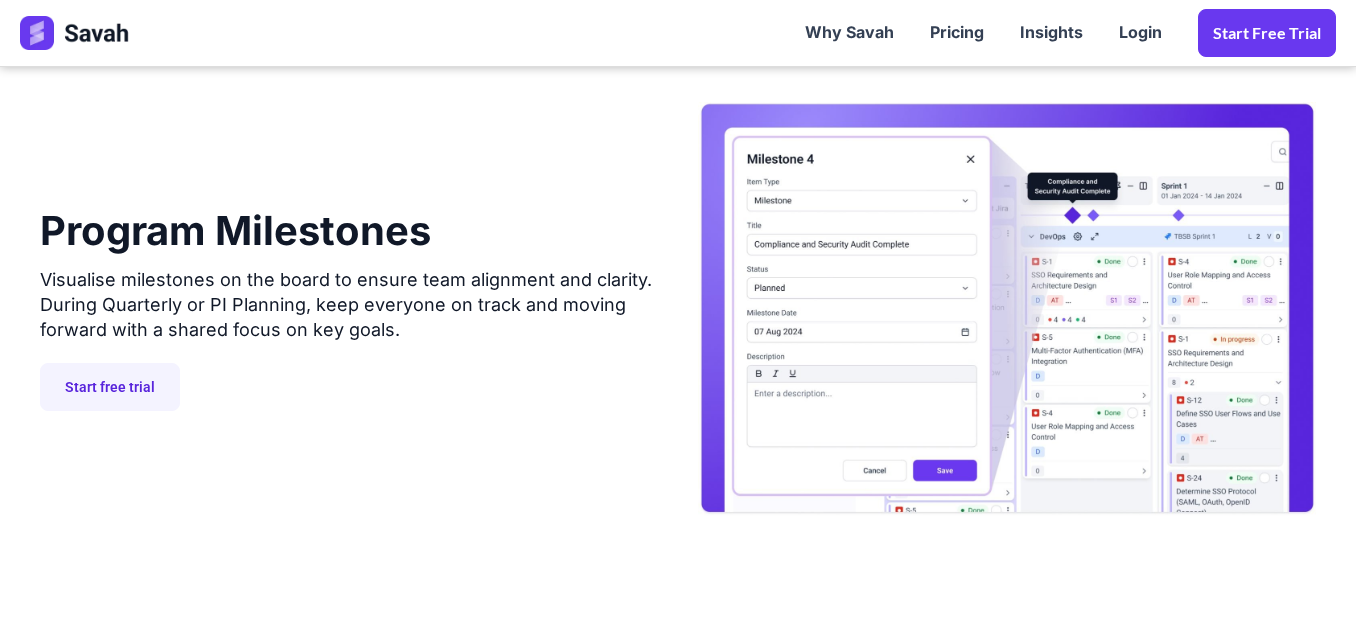 scroll, scrollTop: 1800, scrollLeft: 0, axis: vertical 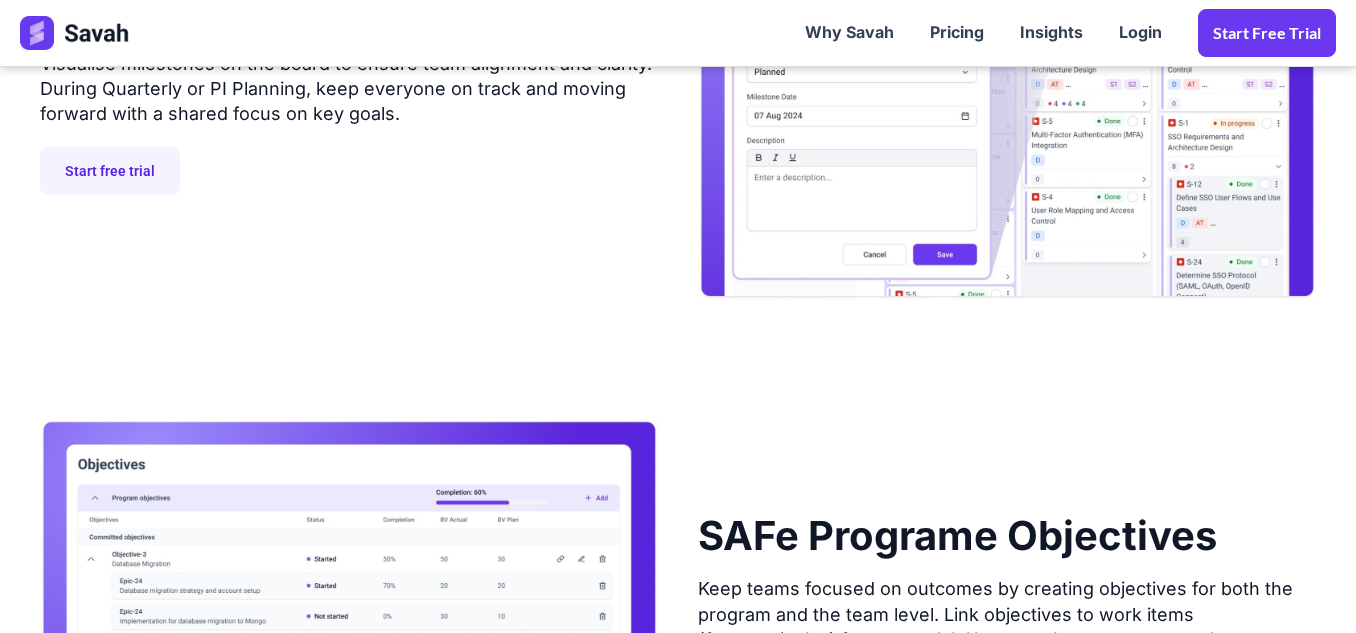 click on "SAFe Programe Objectives" at bounding box center [957, 542] 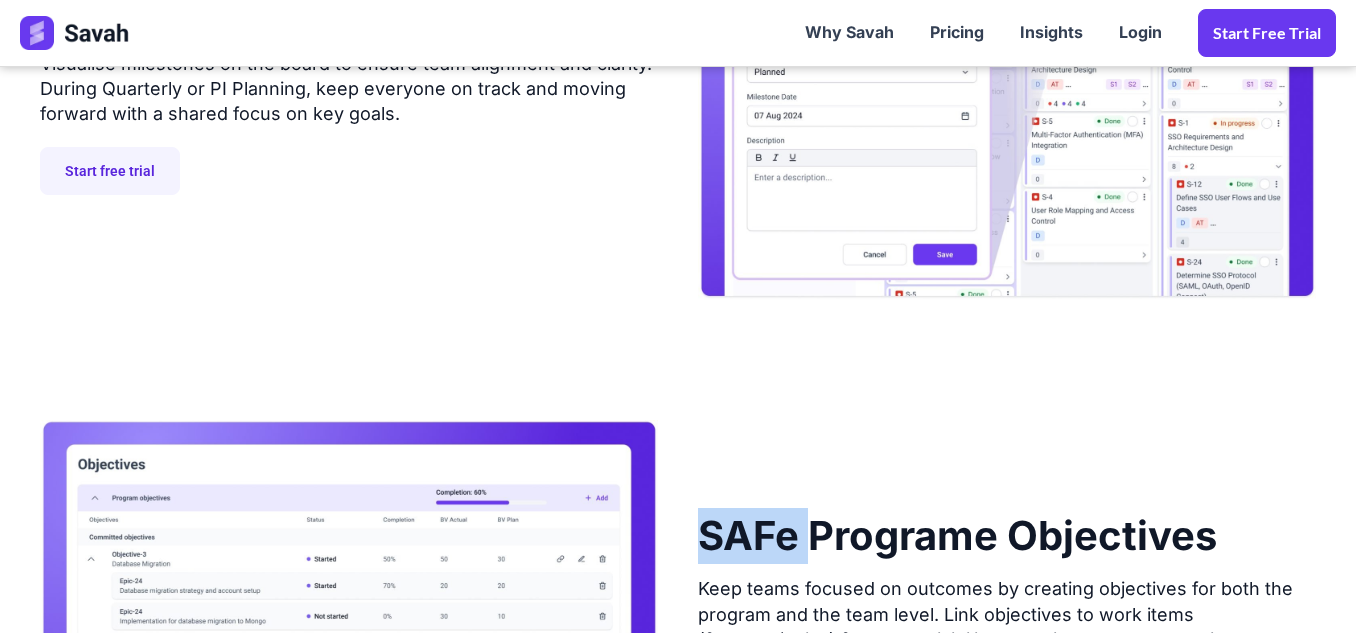 click on "SAFe Programe Objectives" at bounding box center (957, 542) 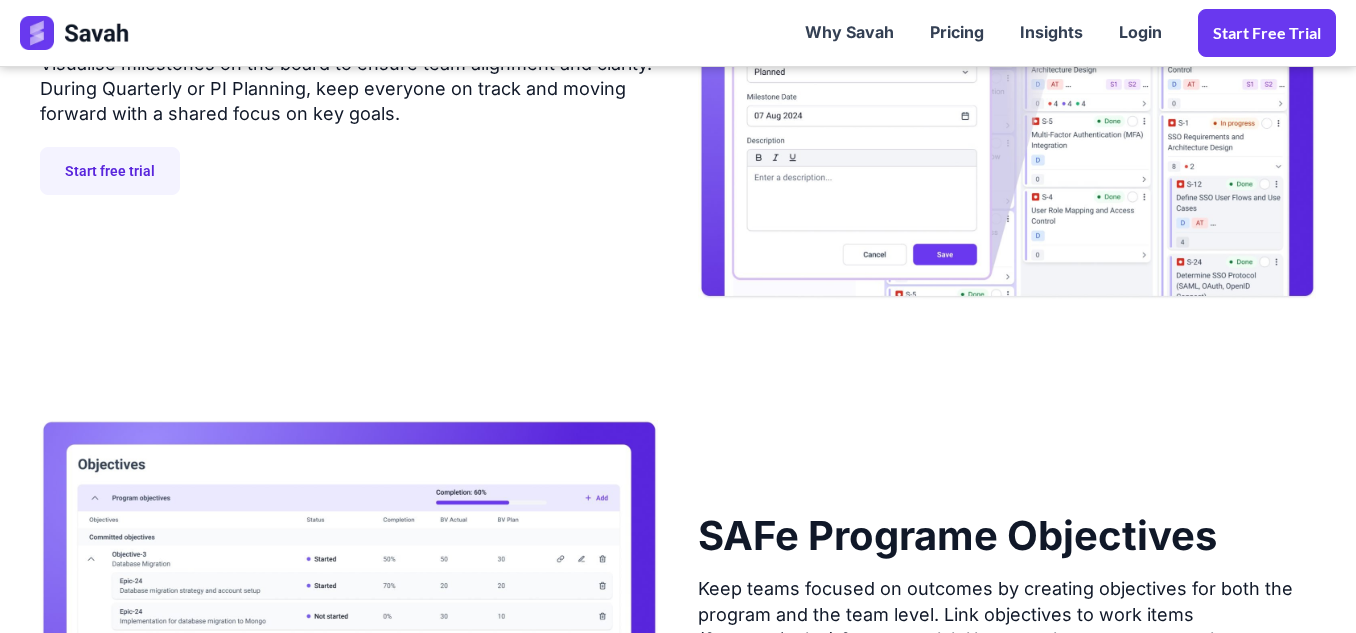 click on "SAFe Programe Objectives" at bounding box center [957, 542] 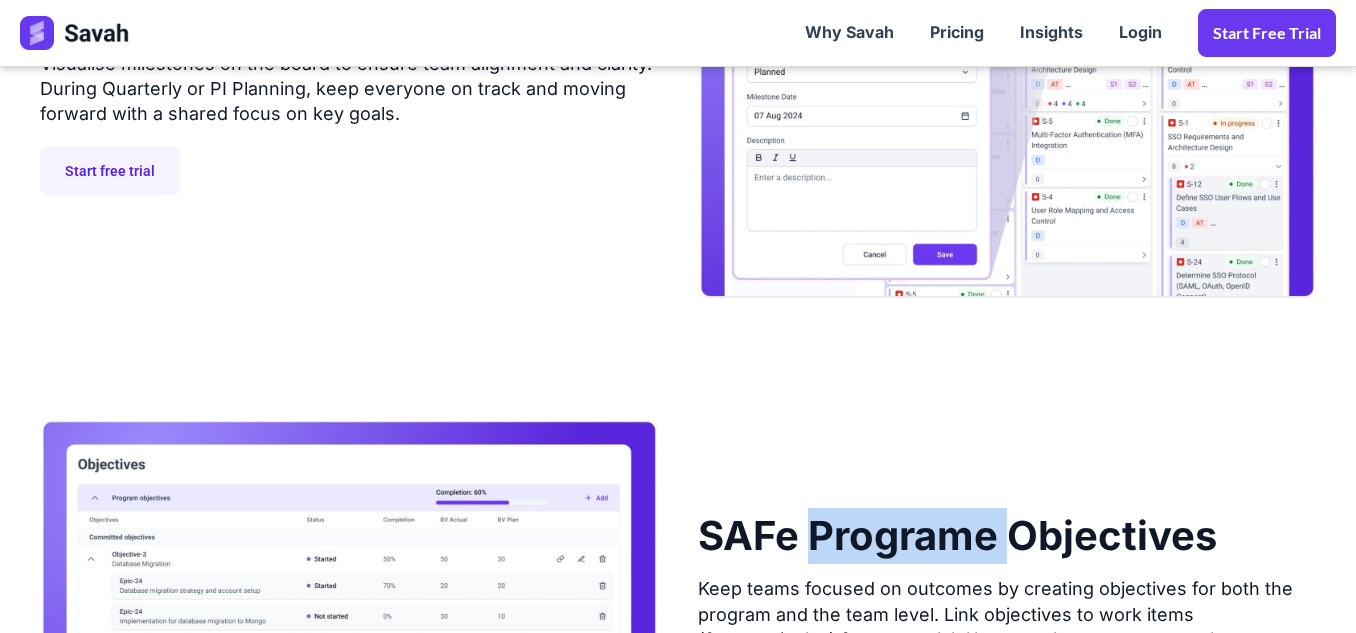 click on "SAFe Programe Objectives" at bounding box center [957, 542] 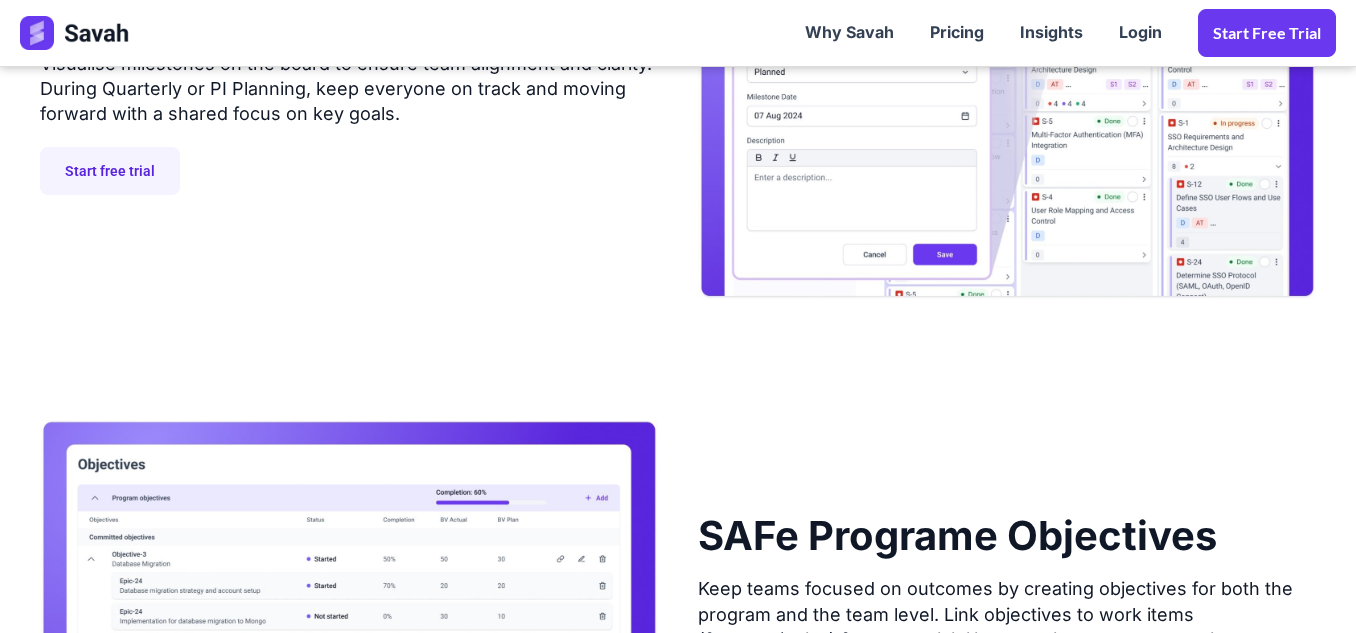 click on "SAFe Programe Objectives" at bounding box center [957, 542] 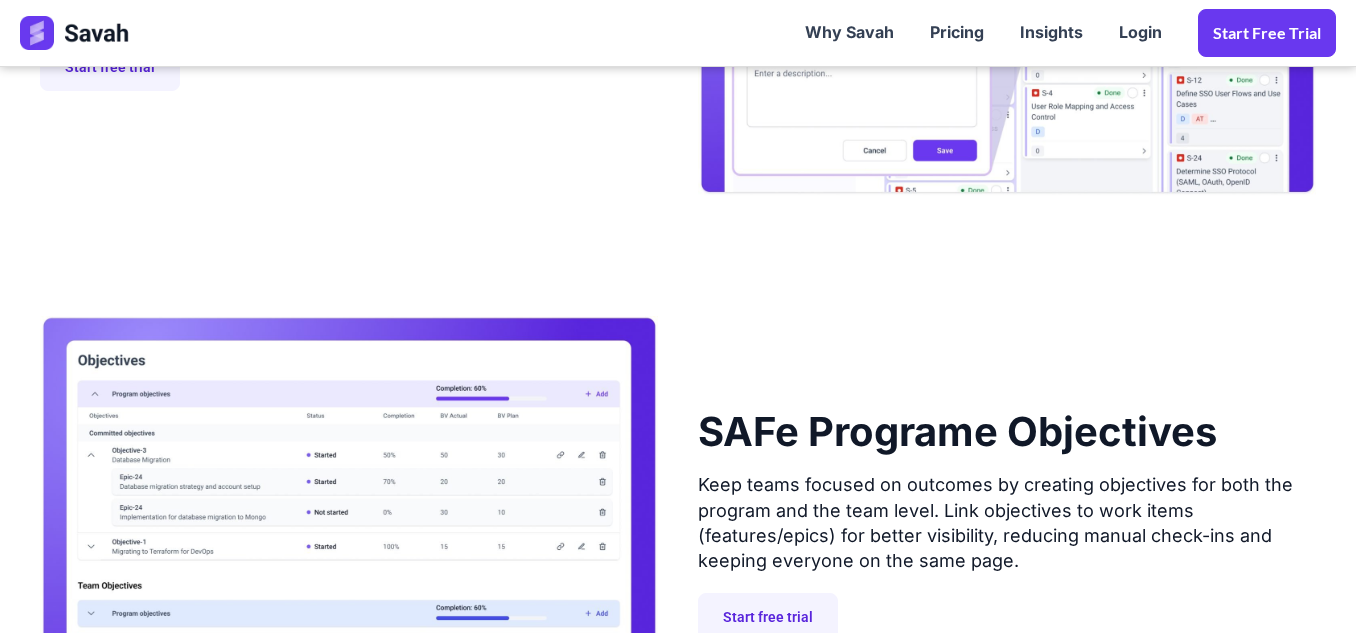 scroll, scrollTop: 2100, scrollLeft: 0, axis: vertical 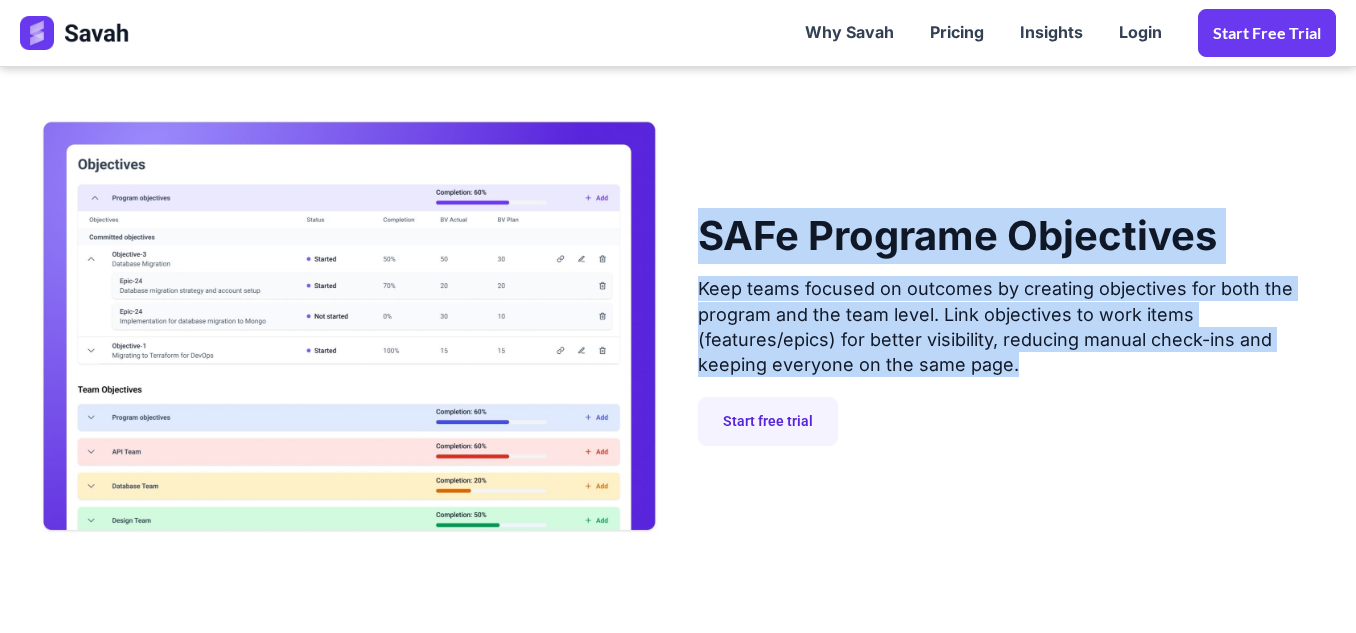 drag, startPoint x: 1023, startPoint y: 343, endPoint x: 692, endPoint y: 198, distance: 361.36685 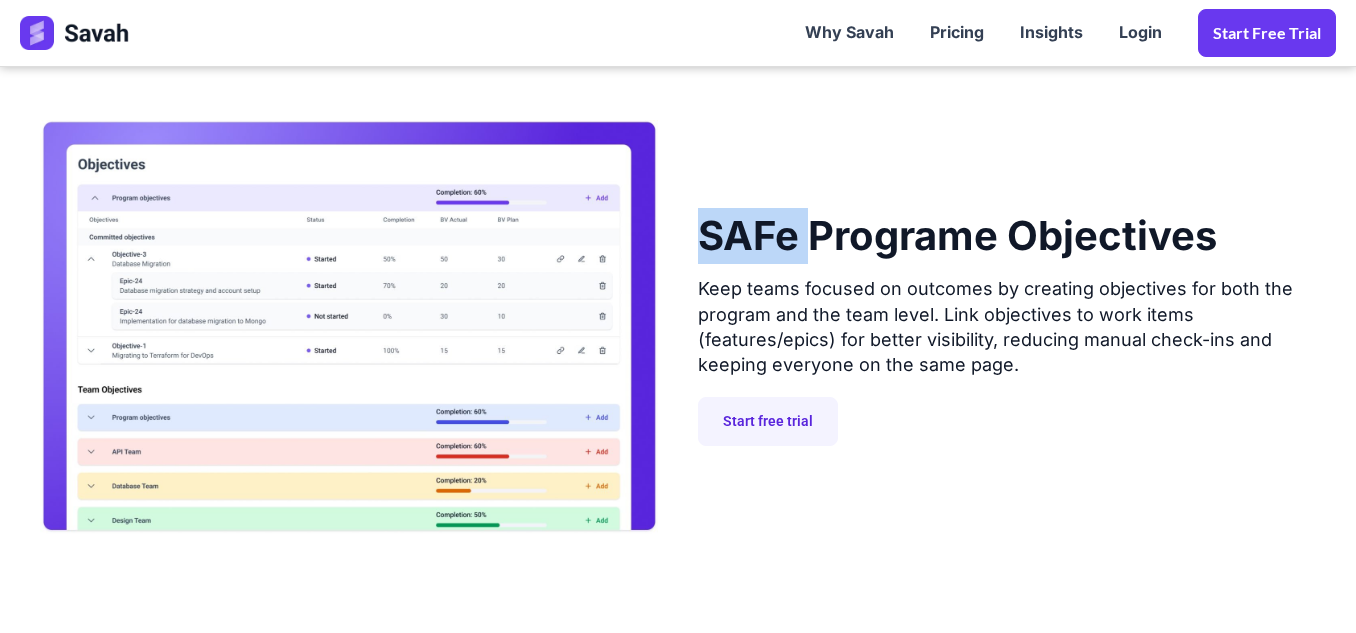click on "SAFe Programe Objectives" at bounding box center (957, 242) 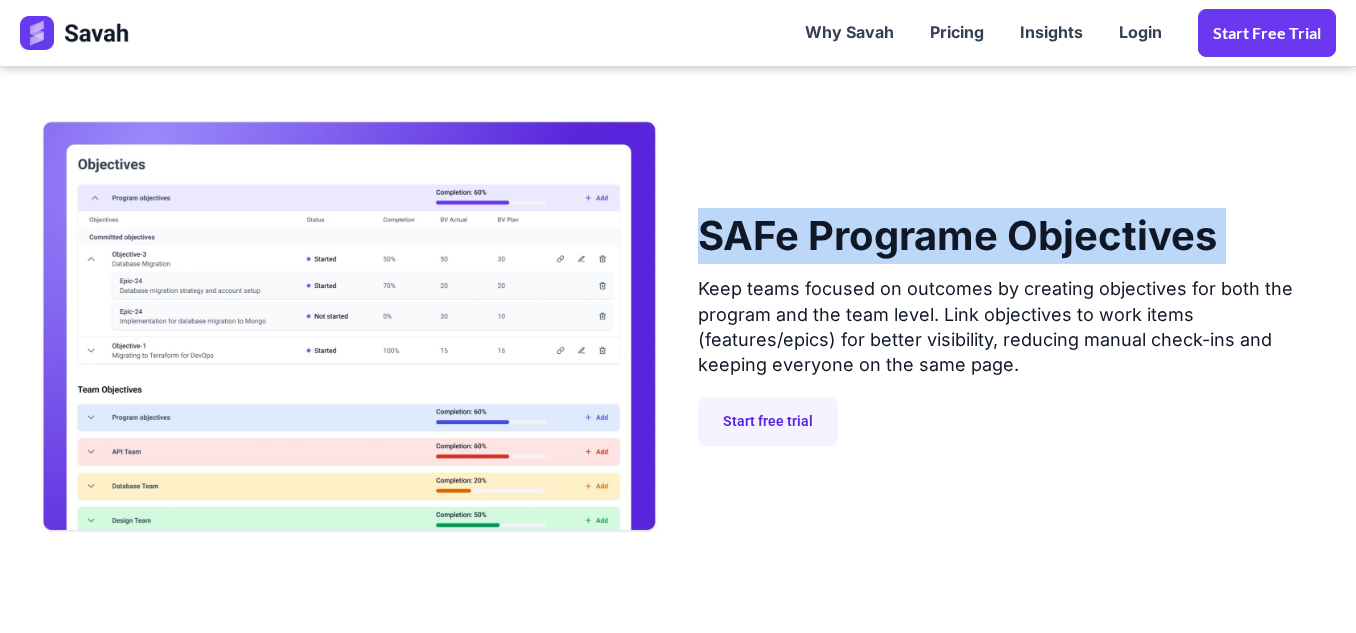 click on "SAFe Programe Objectives" at bounding box center (957, 242) 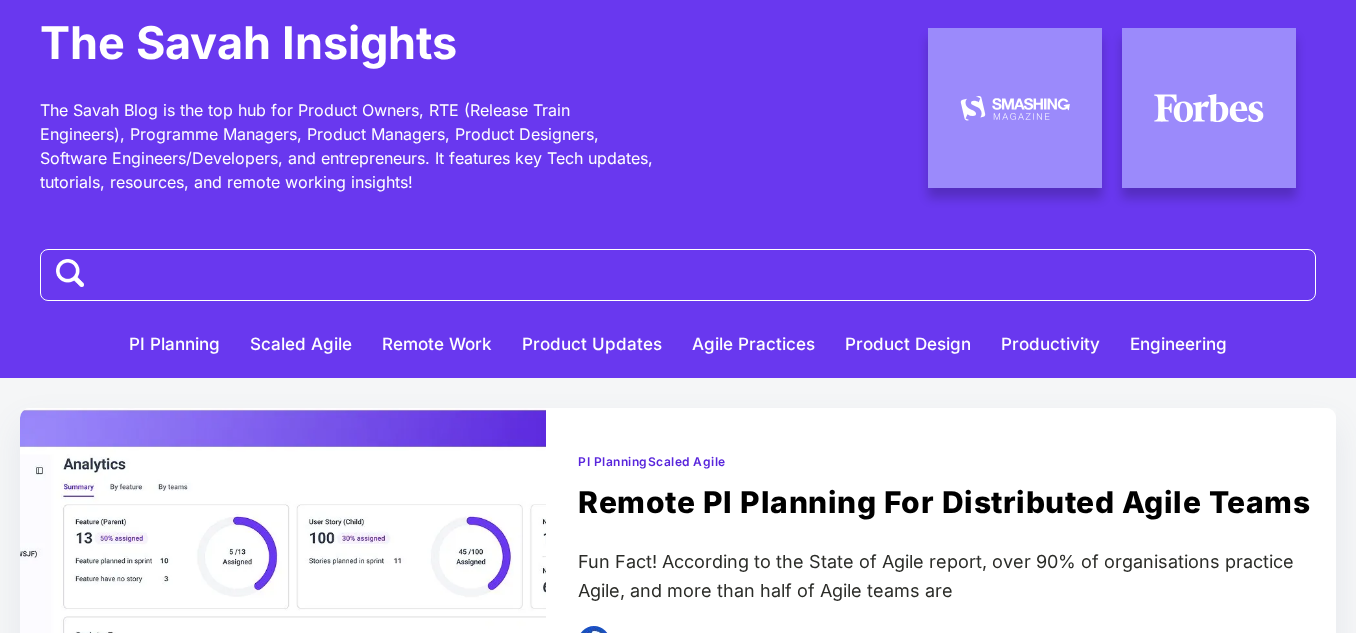 scroll, scrollTop: 300, scrollLeft: 0, axis: vertical 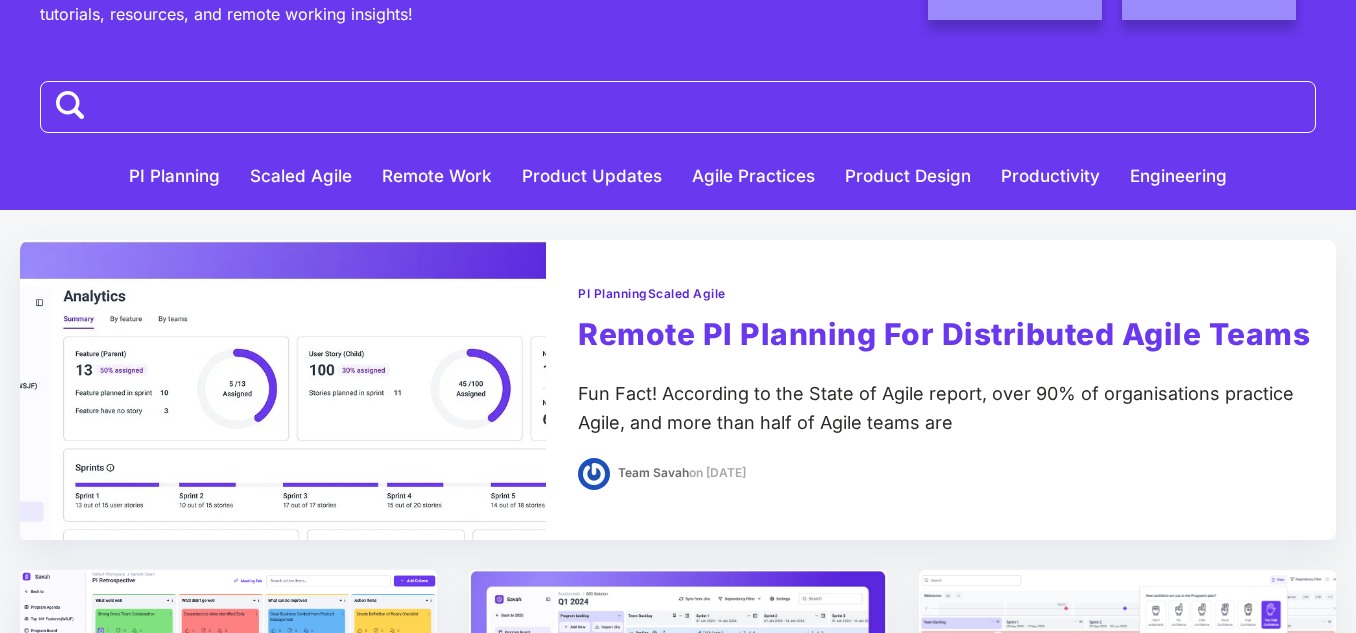 click on "Remote PI Planning for distributed agile teams" at bounding box center (944, 335) 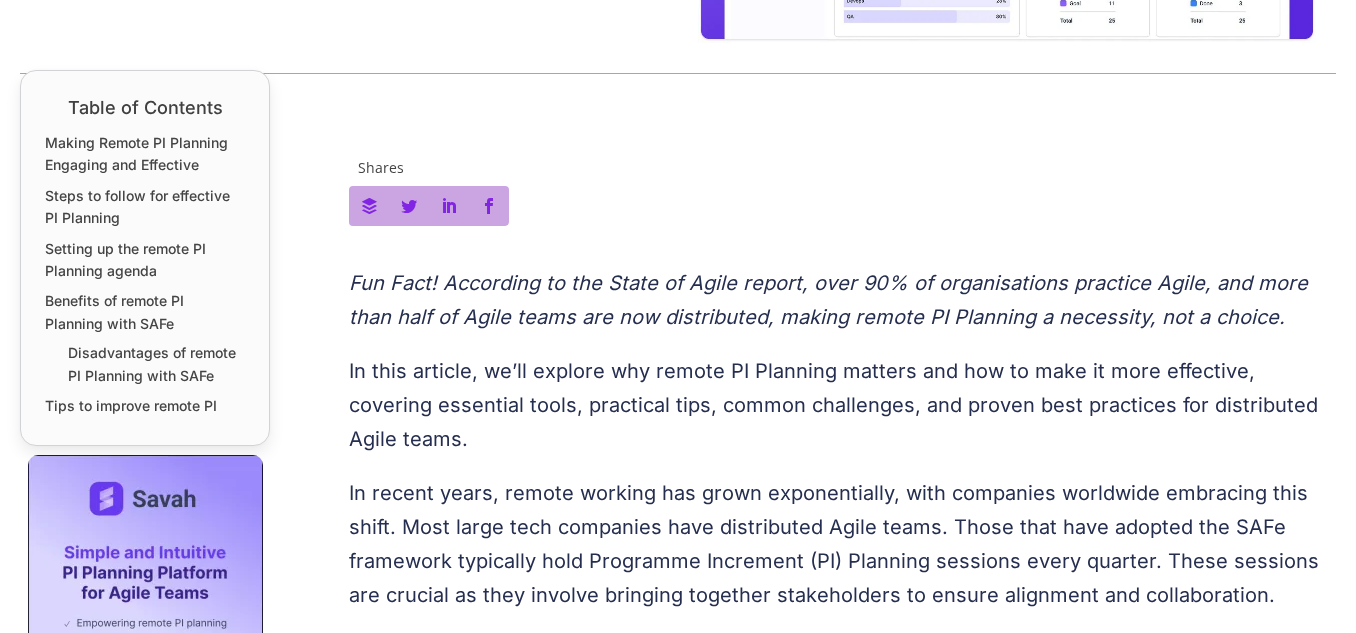 scroll, scrollTop: 0, scrollLeft: 0, axis: both 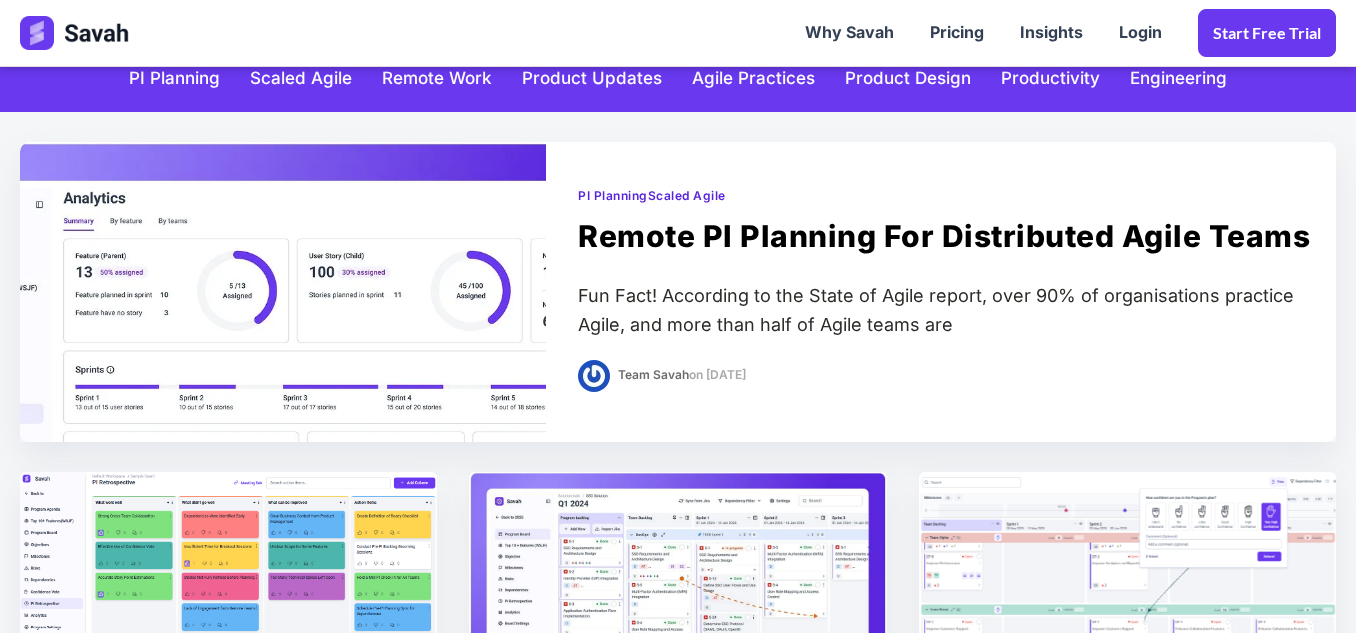 drag, startPoint x: 660, startPoint y: 302, endPoint x: 955, endPoint y: 316, distance: 295.33203 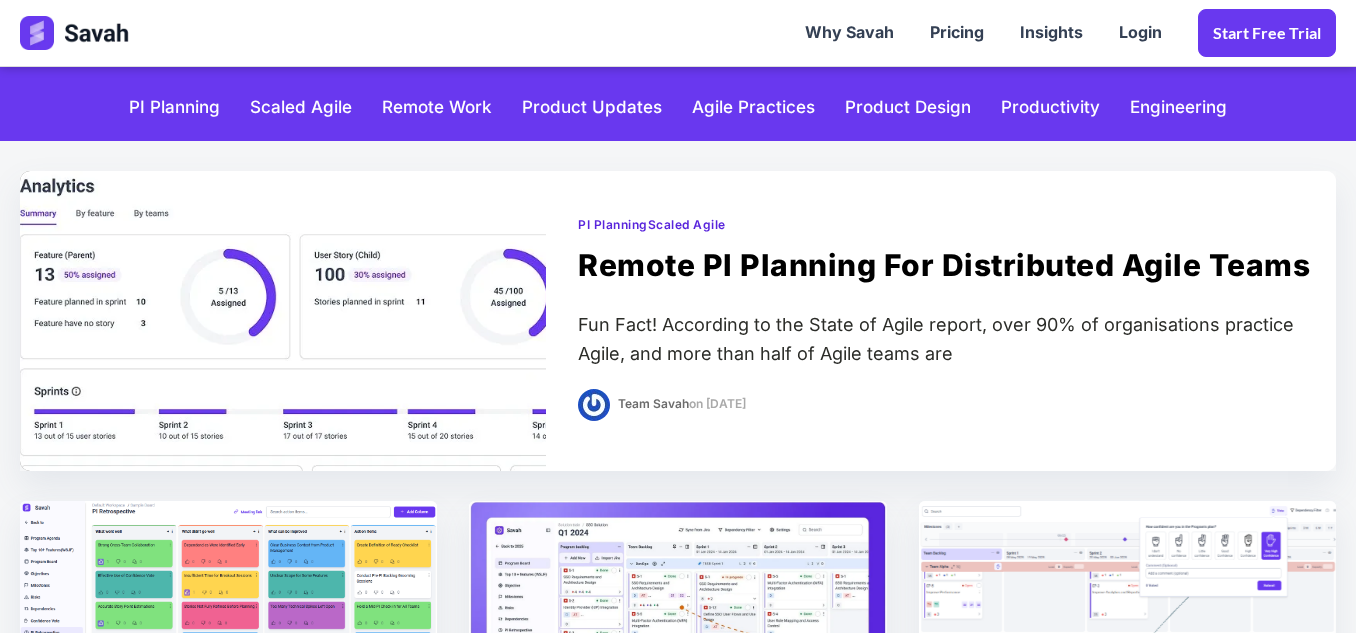 scroll, scrollTop: 98, scrollLeft: 0, axis: vertical 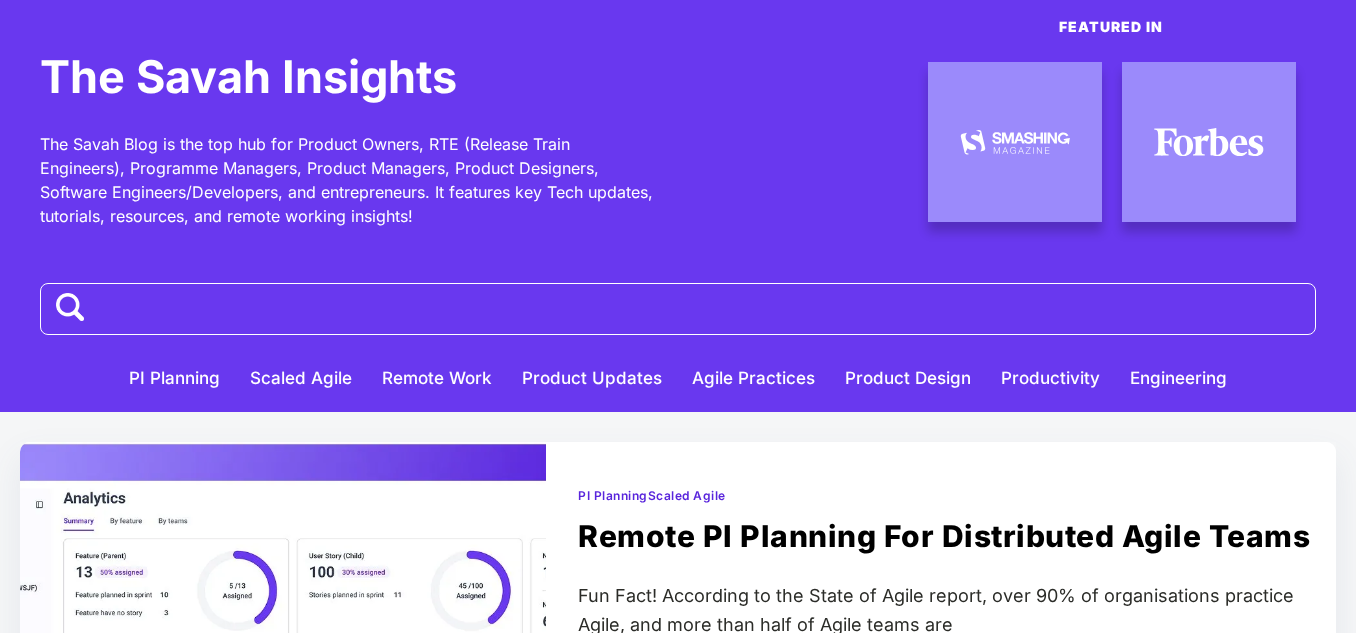 click on "The Savah Blog is the top hub for Product Owners, RTE (Release Train Engineers), Programme Managers, Product Managers, Product Designers, Software Engineers/Developers, and entrepreneurs. It features key Tech updates, tutorials, resources, and remote working insights!" at bounding box center (349, 180) 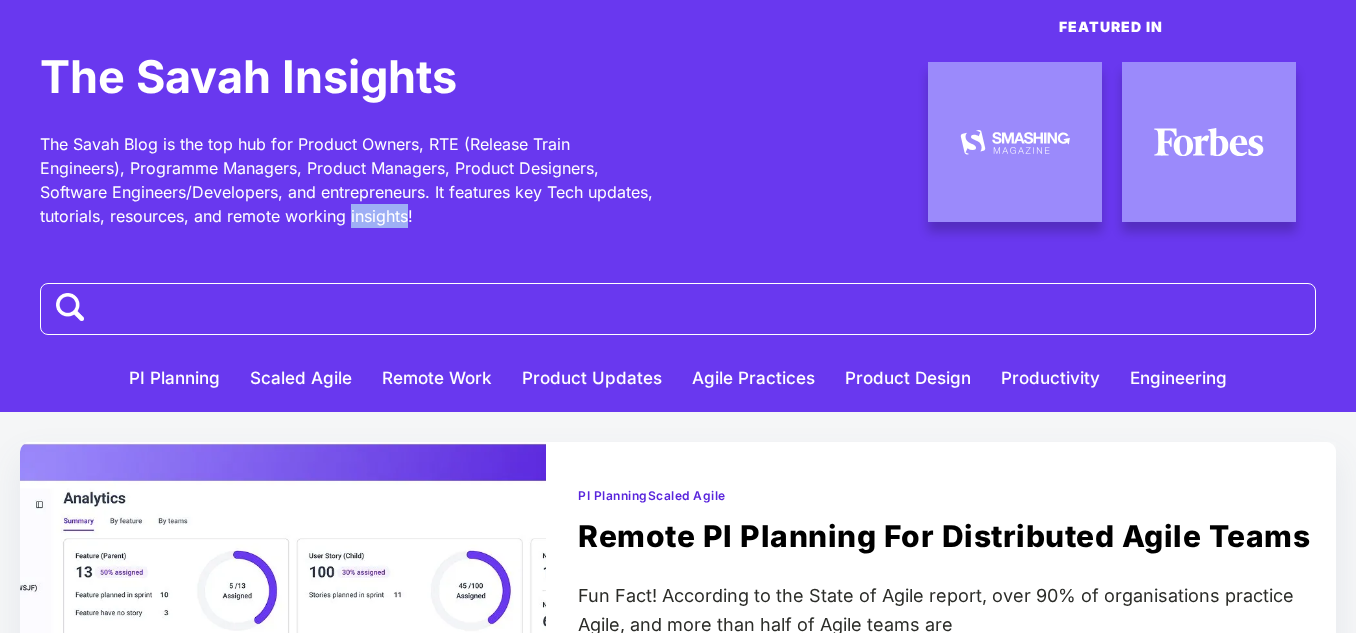 click on "The Savah Blog is the top hub for Product Owners, RTE (Release Train Engineers), Programme Managers, Product Managers, Product Designers, Software Engineers/Developers, and entrepreneurs. It features key Tech updates, tutorials, resources, and remote working insights!" at bounding box center [349, 180] 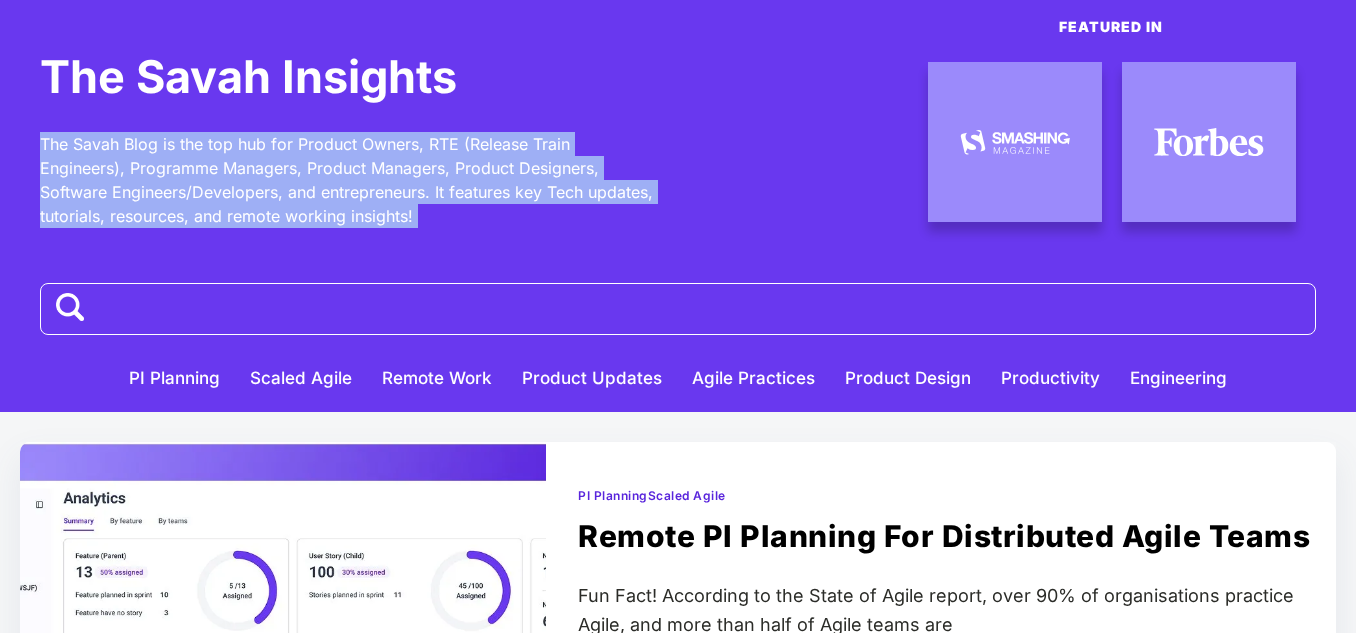 click on "The Savah Blog is the top hub for Product Owners, RTE (Release Train Engineers), Programme Managers, Product Managers, Product Designers, Software Engineers/Developers, and entrepreneurs. It features key Tech updates, tutorials, resources, and remote working insights!" at bounding box center (349, 180) 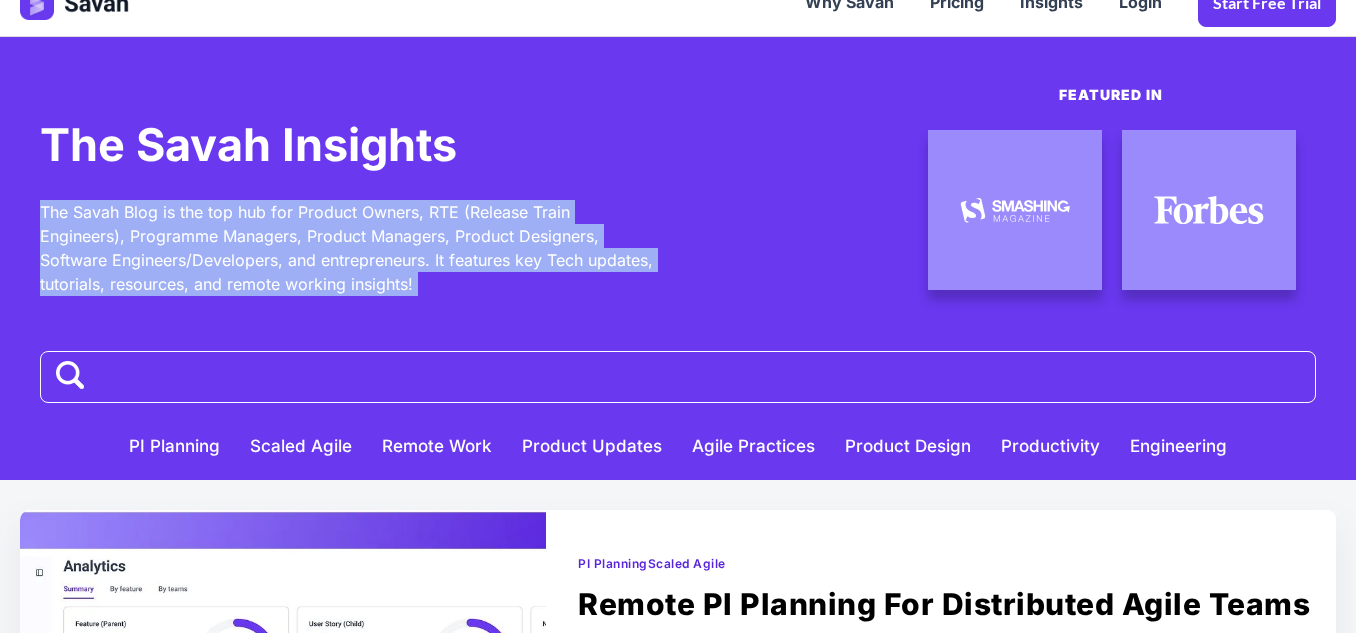scroll, scrollTop: 0, scrollLeft: 0, axis: both 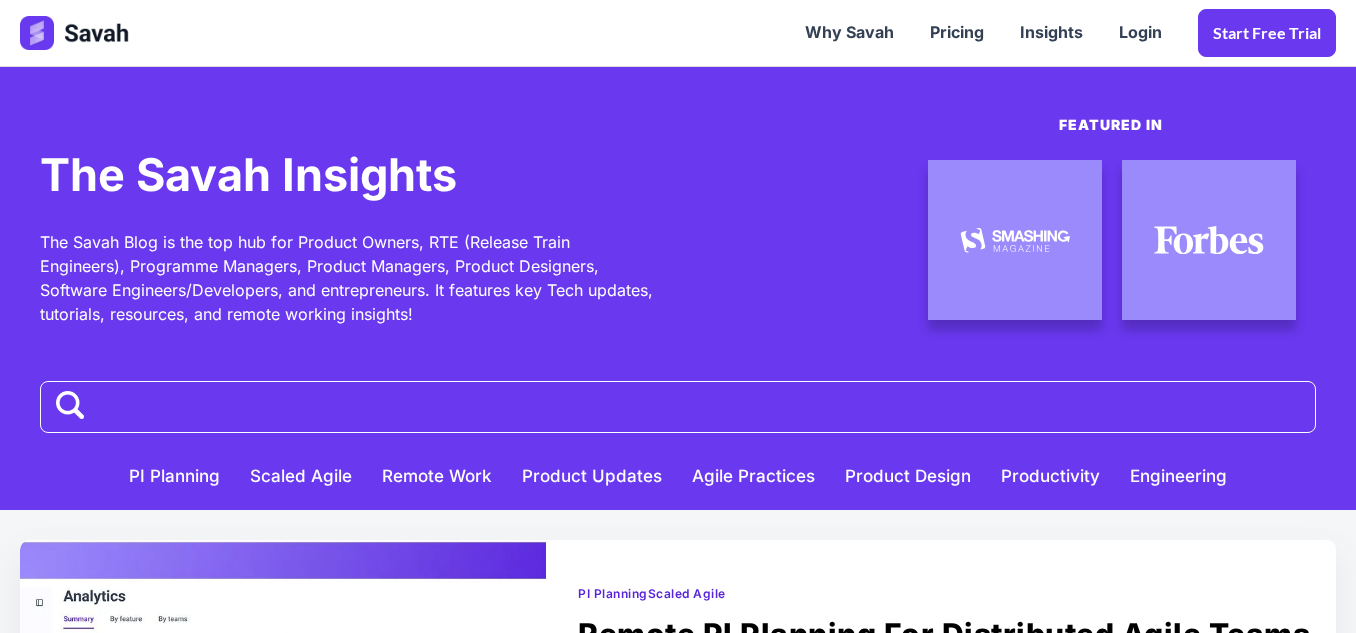 click on "The Savah Insights" at bounding box center (248, 175) 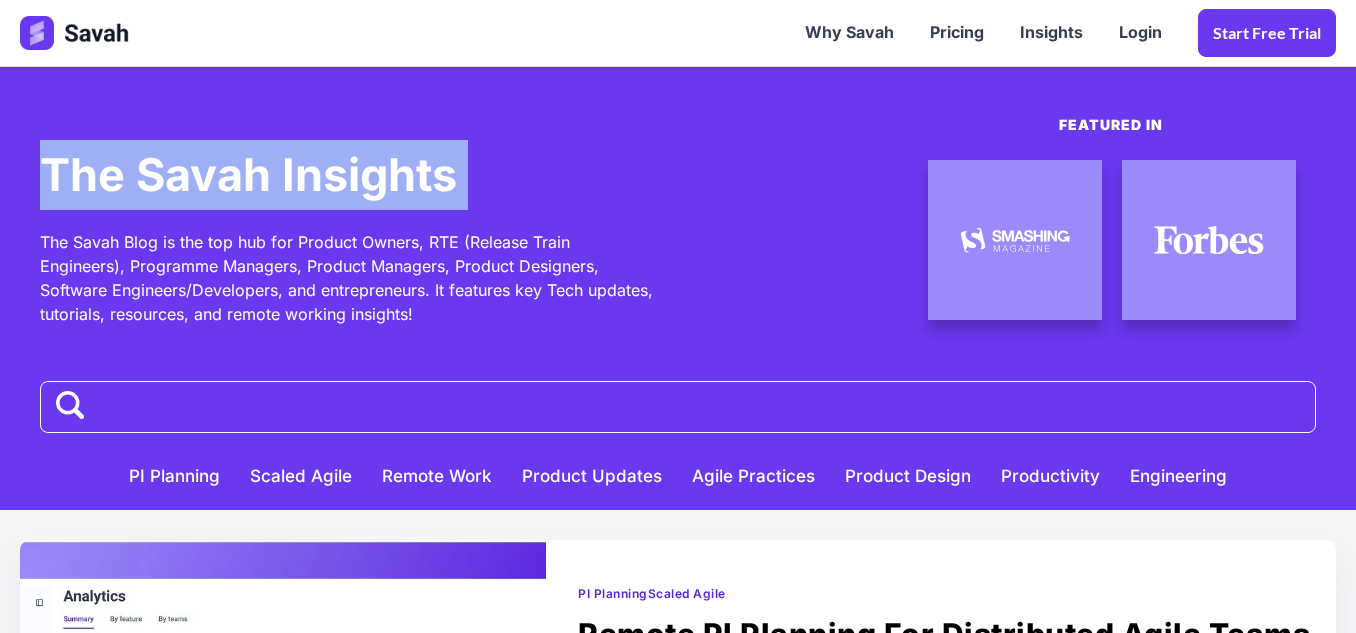 click on "The Savah Insights" at bounding box center (248, 175) 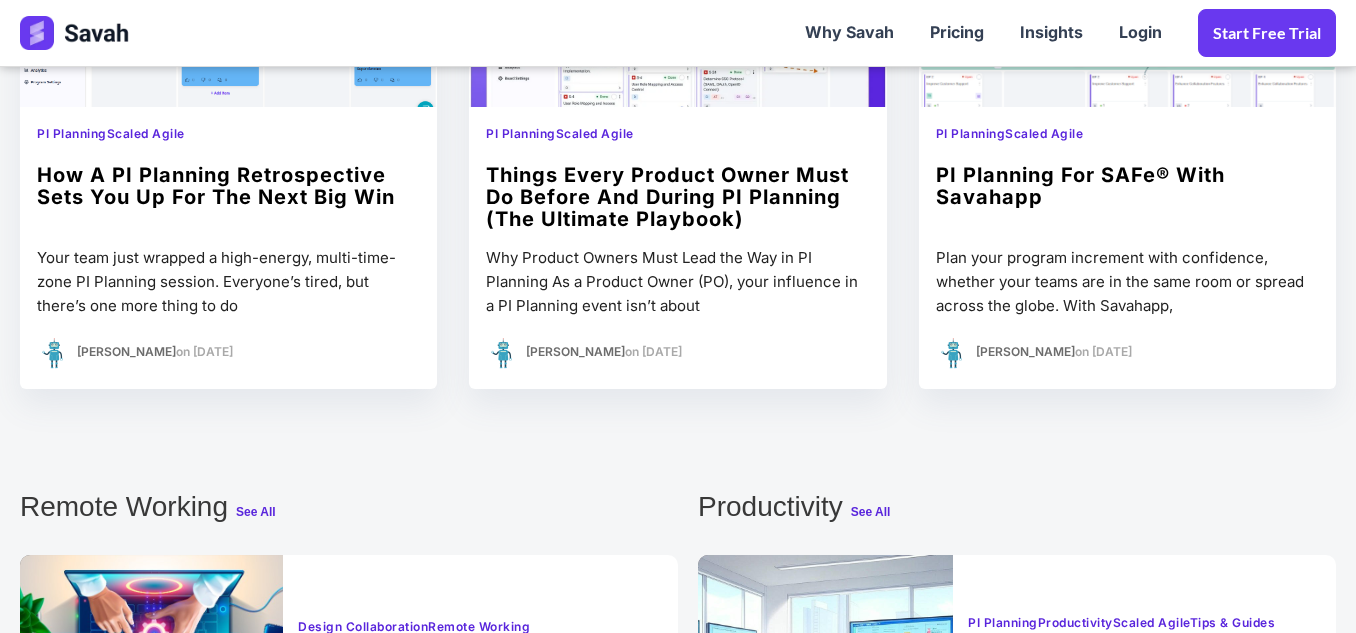 scroll, scrollTop: 1000, scrollLeft: 0, axis: vertical 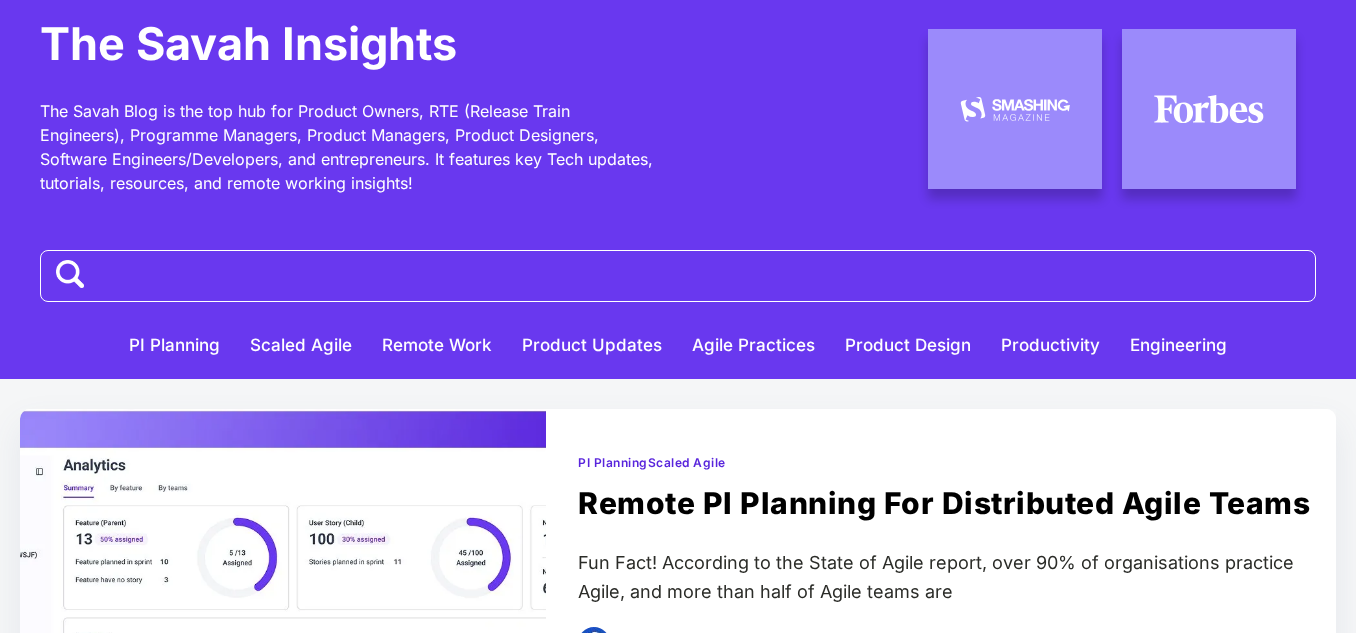 drag, startPoint x: 457, startPoint y: 191, endPoint x: 9, endPoint y: 107, distance: 455.80698 